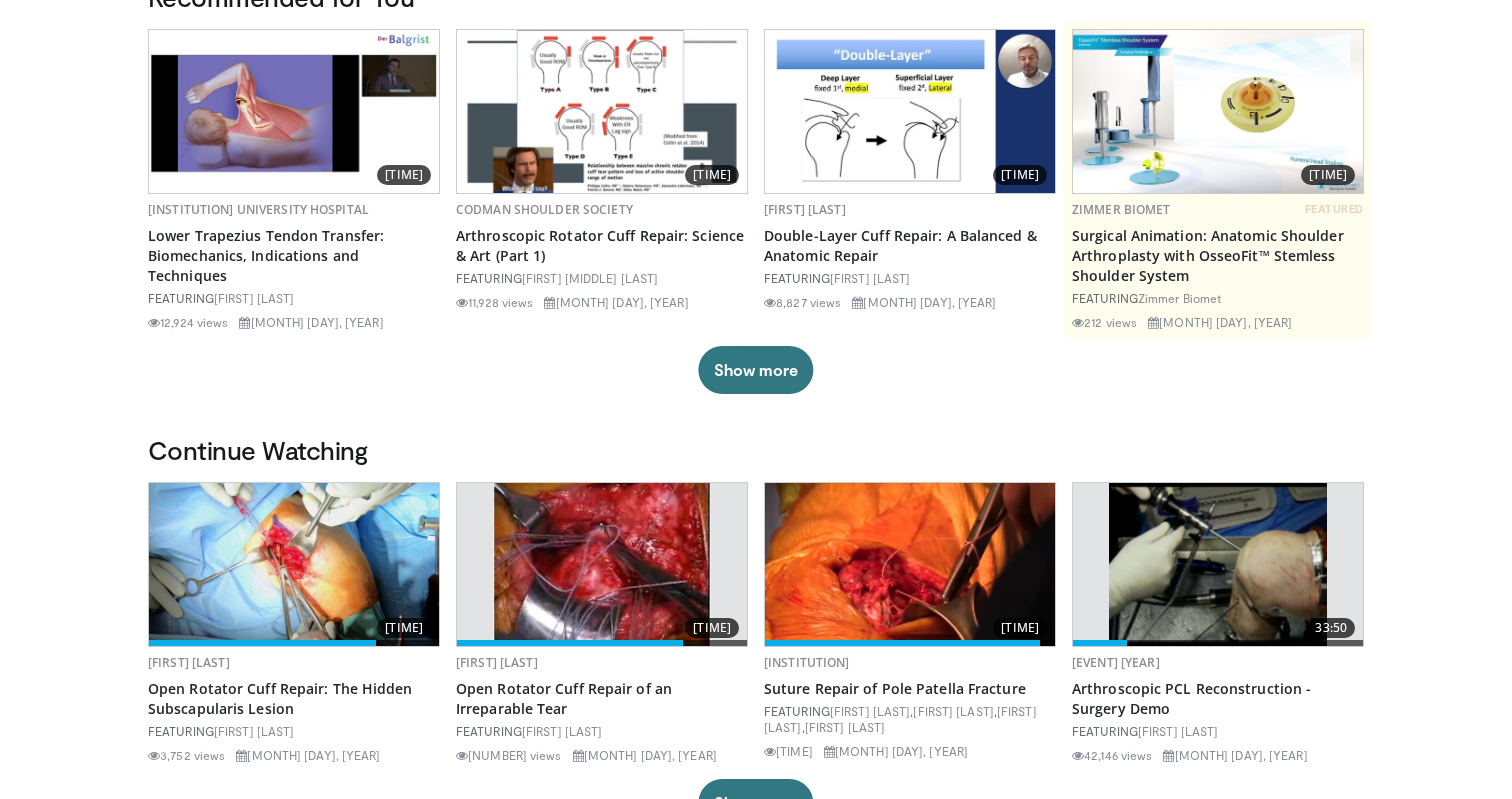 scroll, scrollTop: 179, scrollLeft: 0, axis: vertical 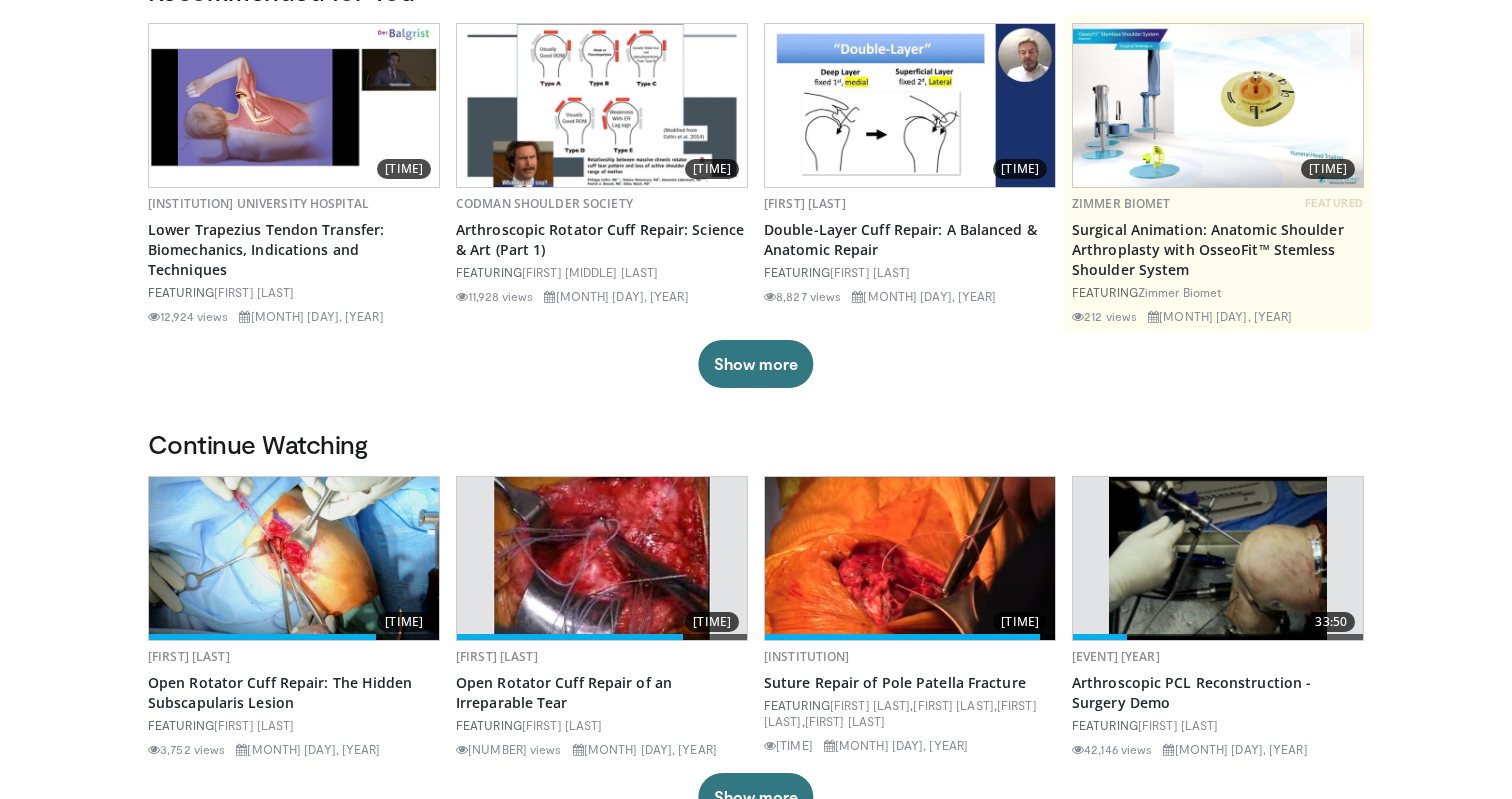 click at bounding box center [602, 558] 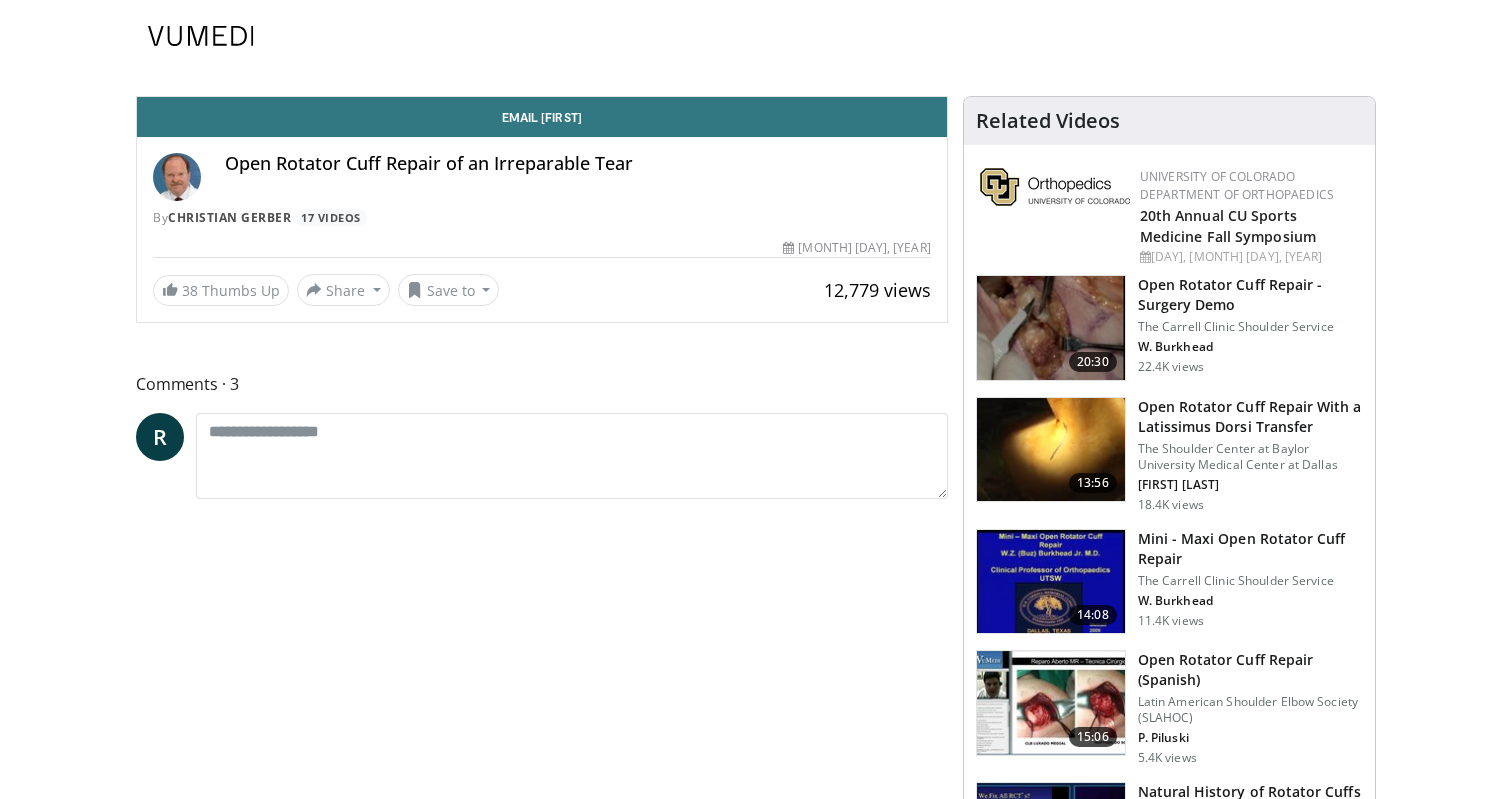 scroll, scrollTop: 0, scrollLeft: 0, axis: both 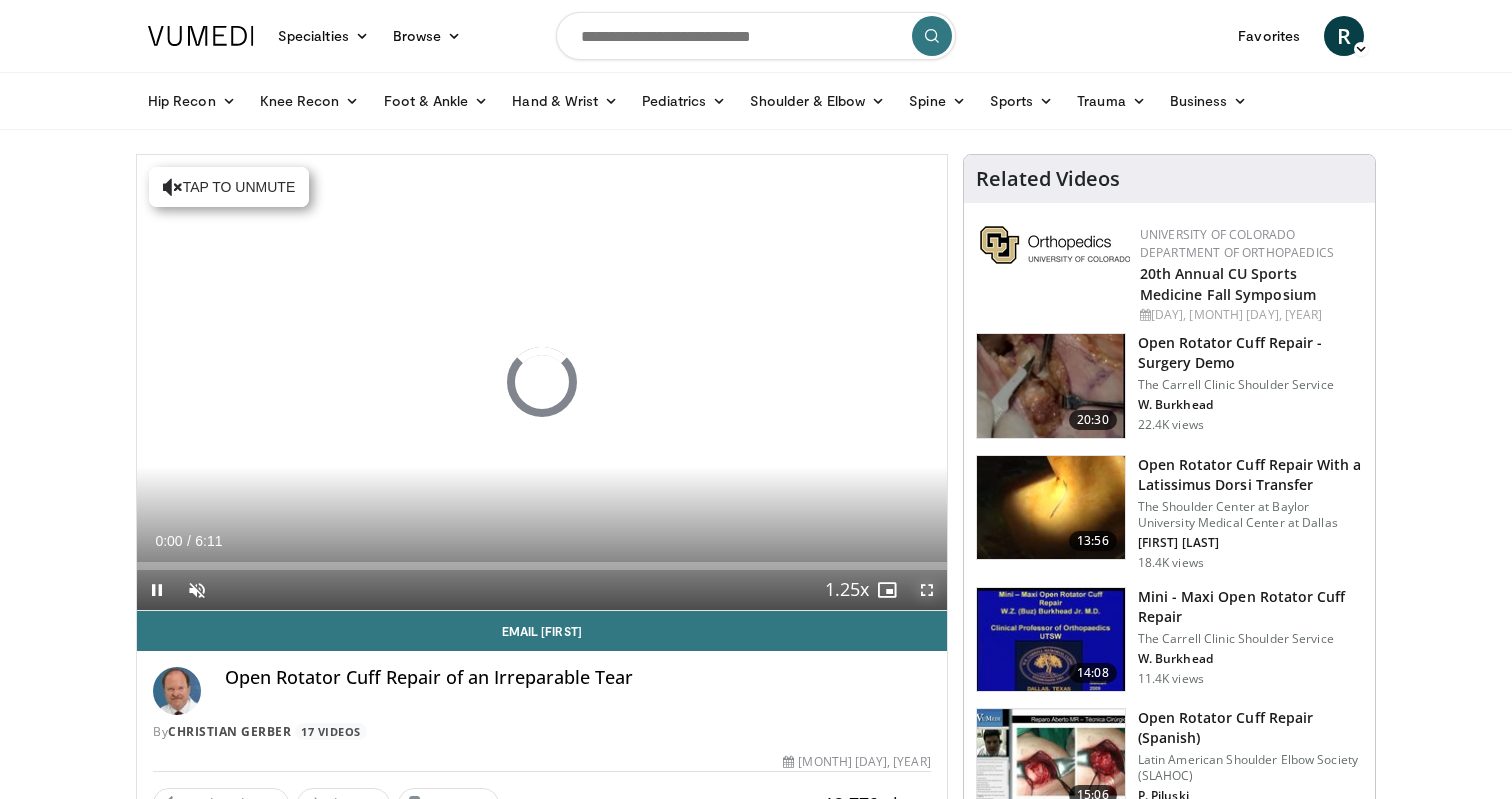 click at bounding box center (927, 590) 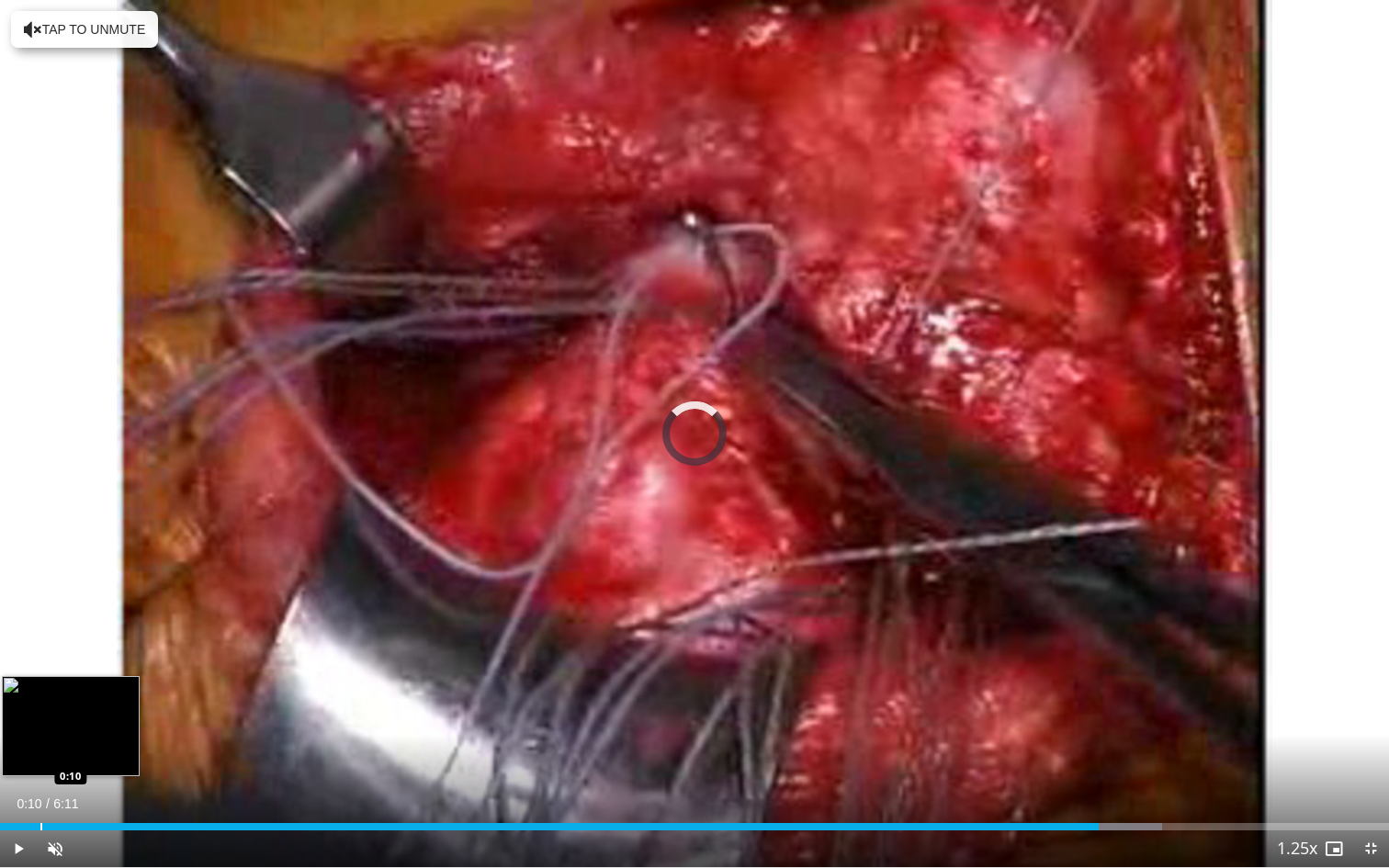 click at bounding box center (41, 827) 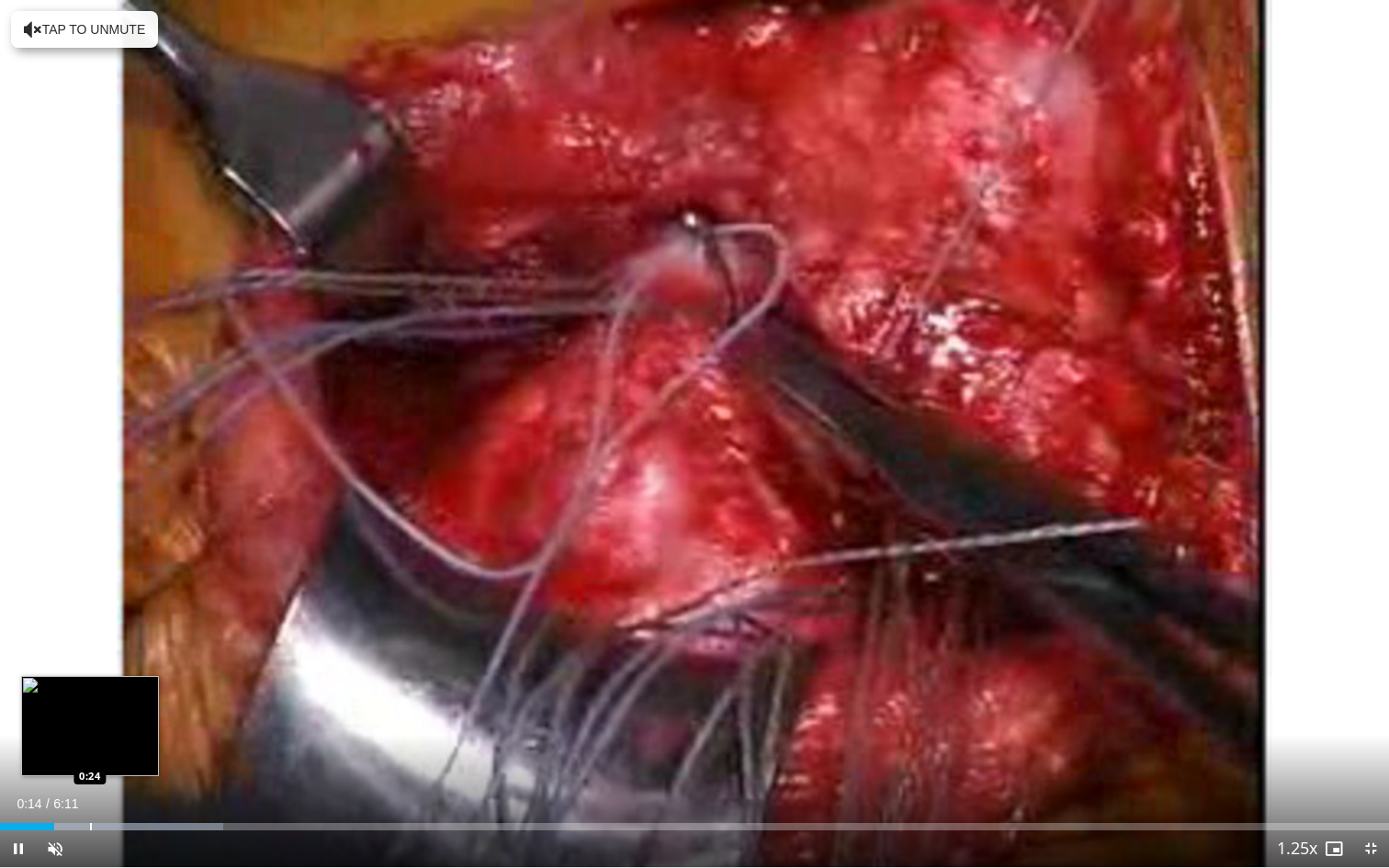click at bounding box center (130, 827) 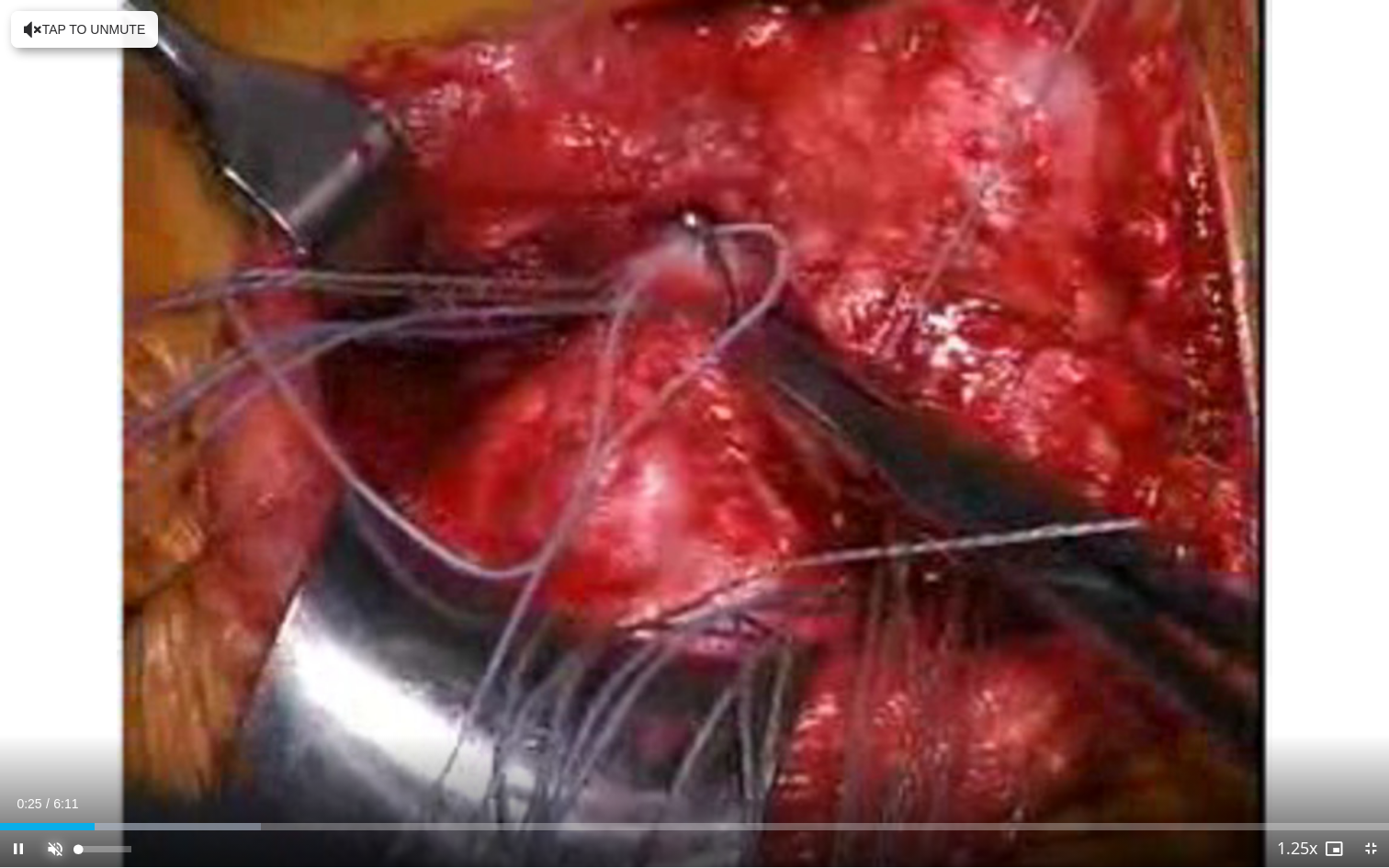 click at bounding box center [55, 849] 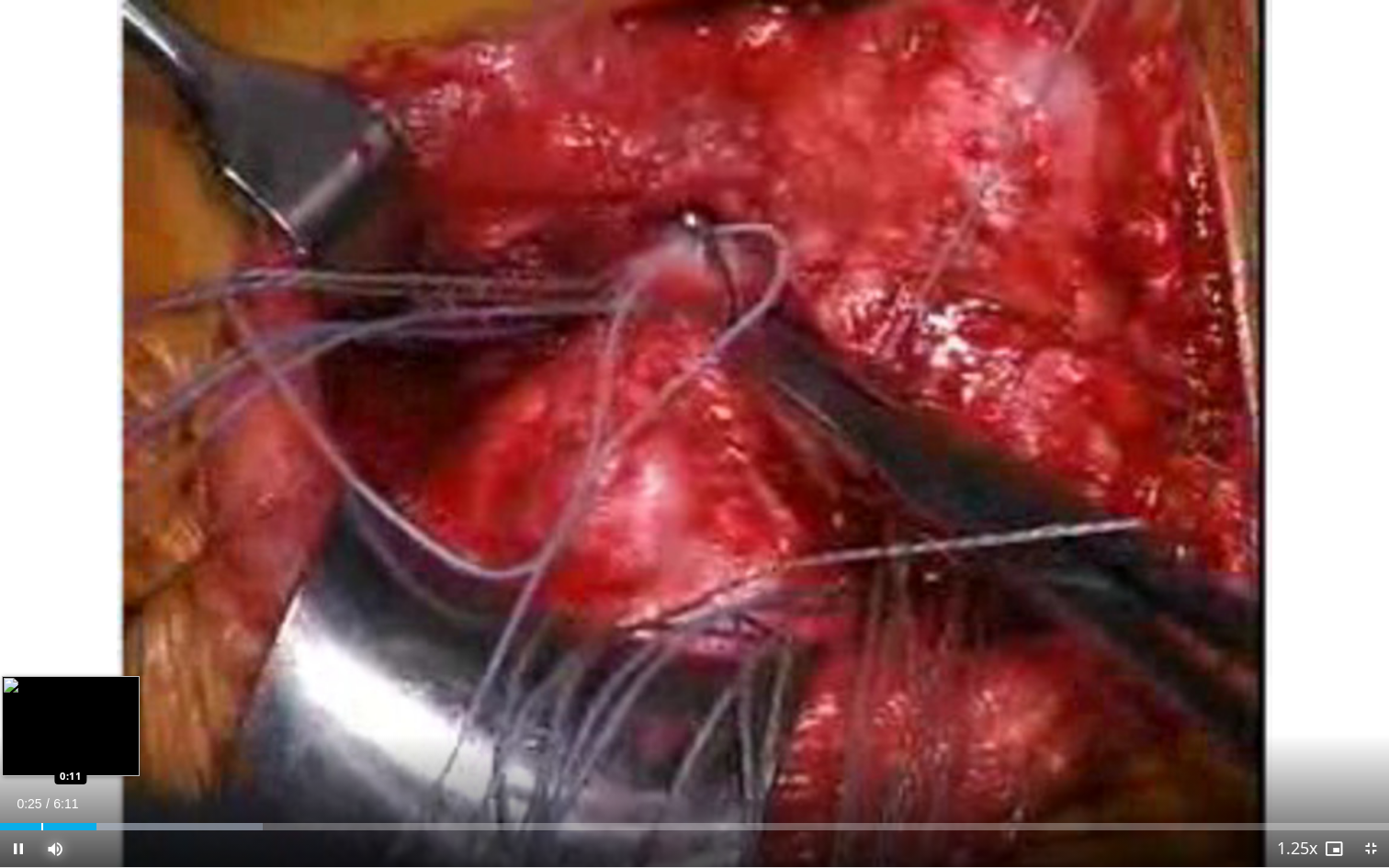 click at bounding box center (42, 827) 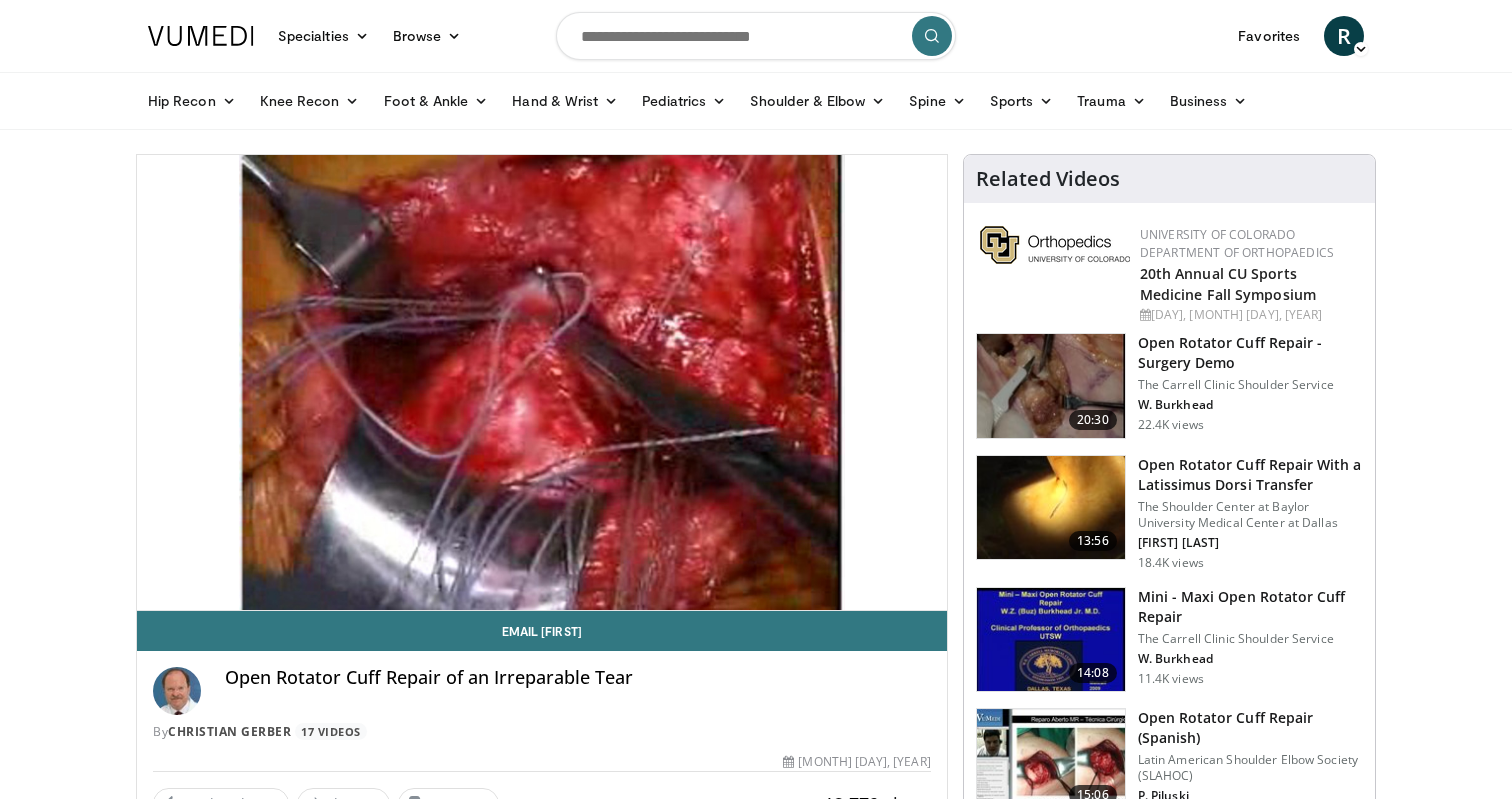 click at bounding box center [756, 36] 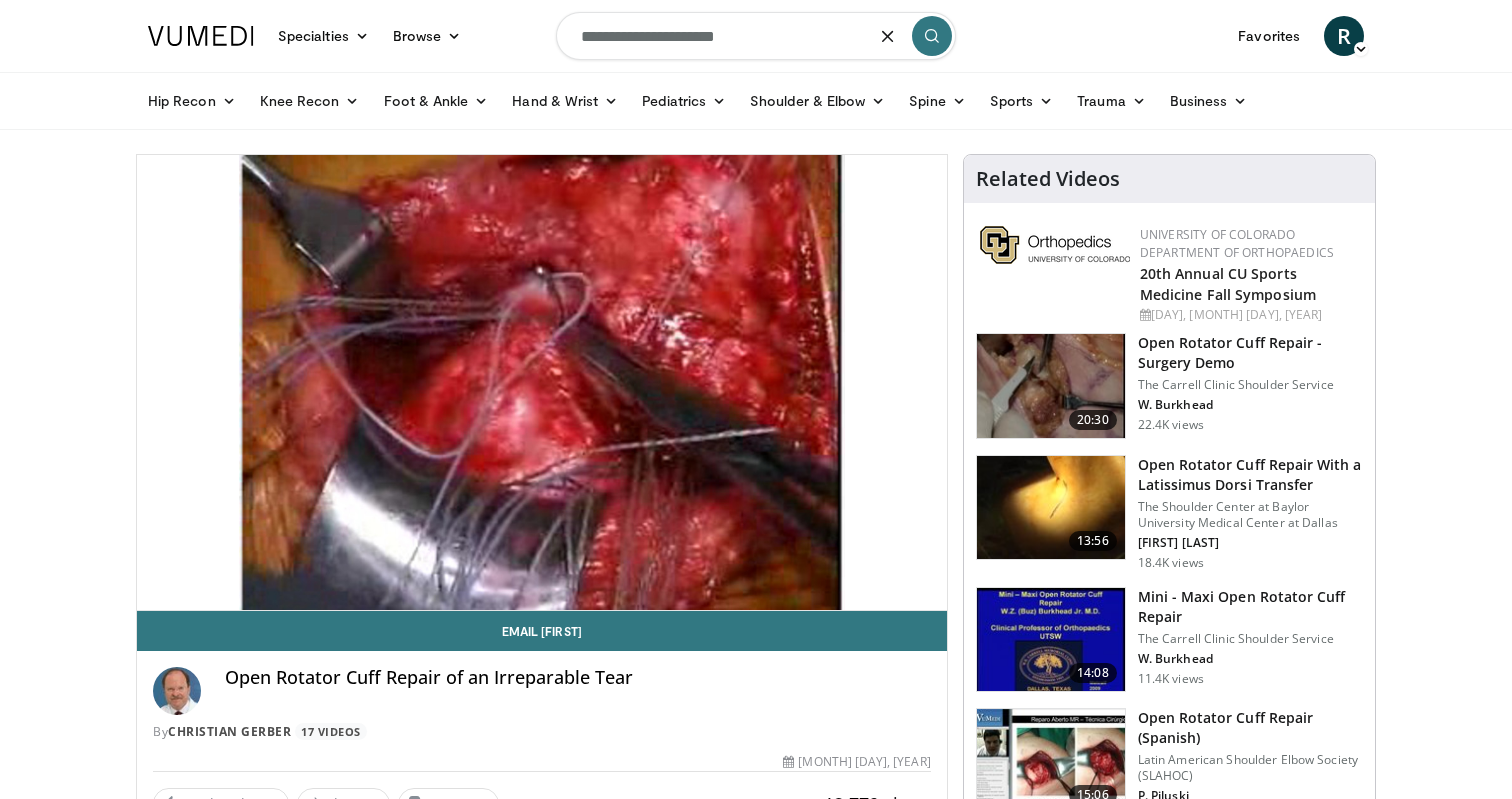 type on "**********" 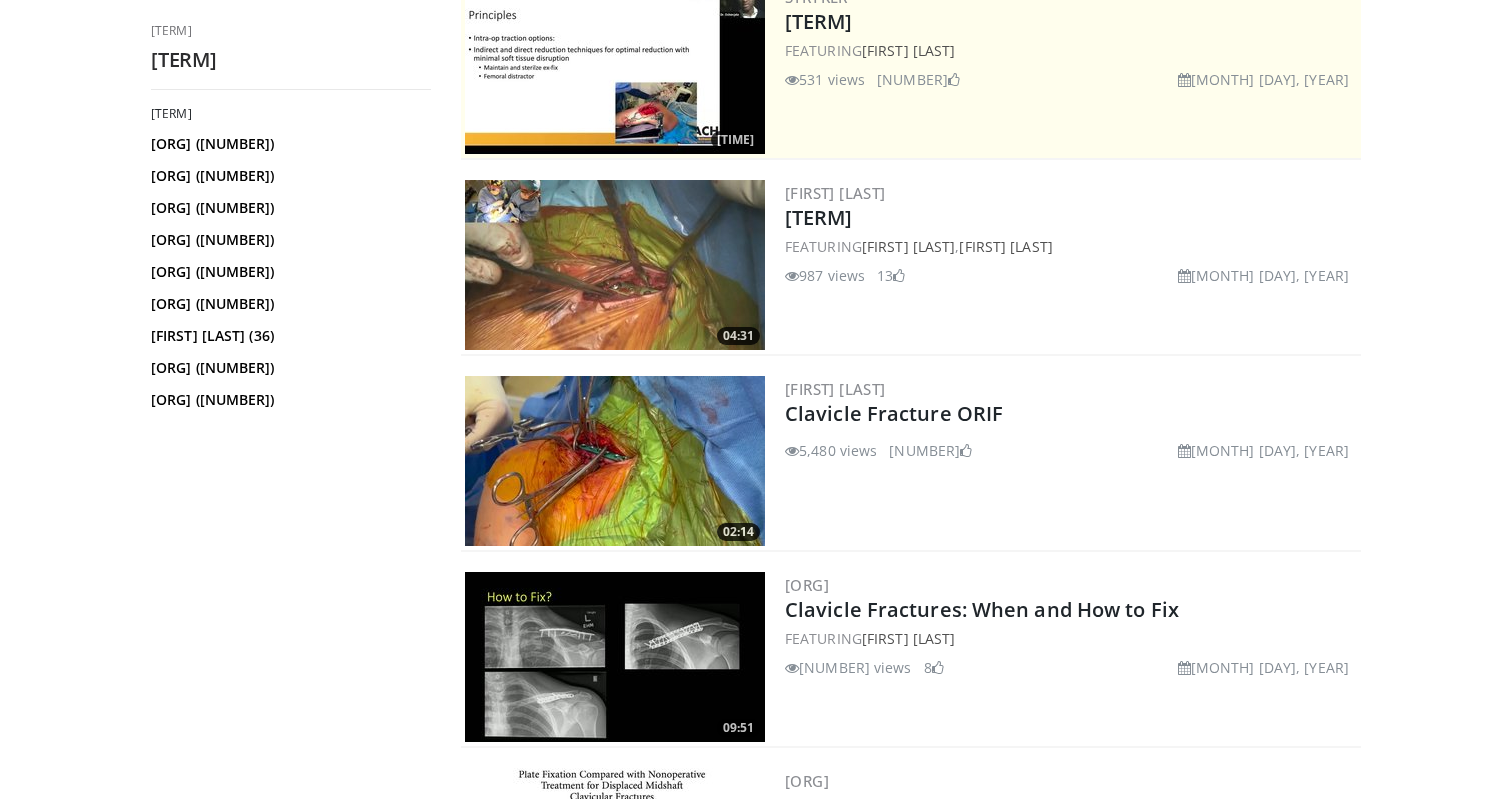 scroll, scrollTop: 444, scrollLeft: 0, axis: vertical 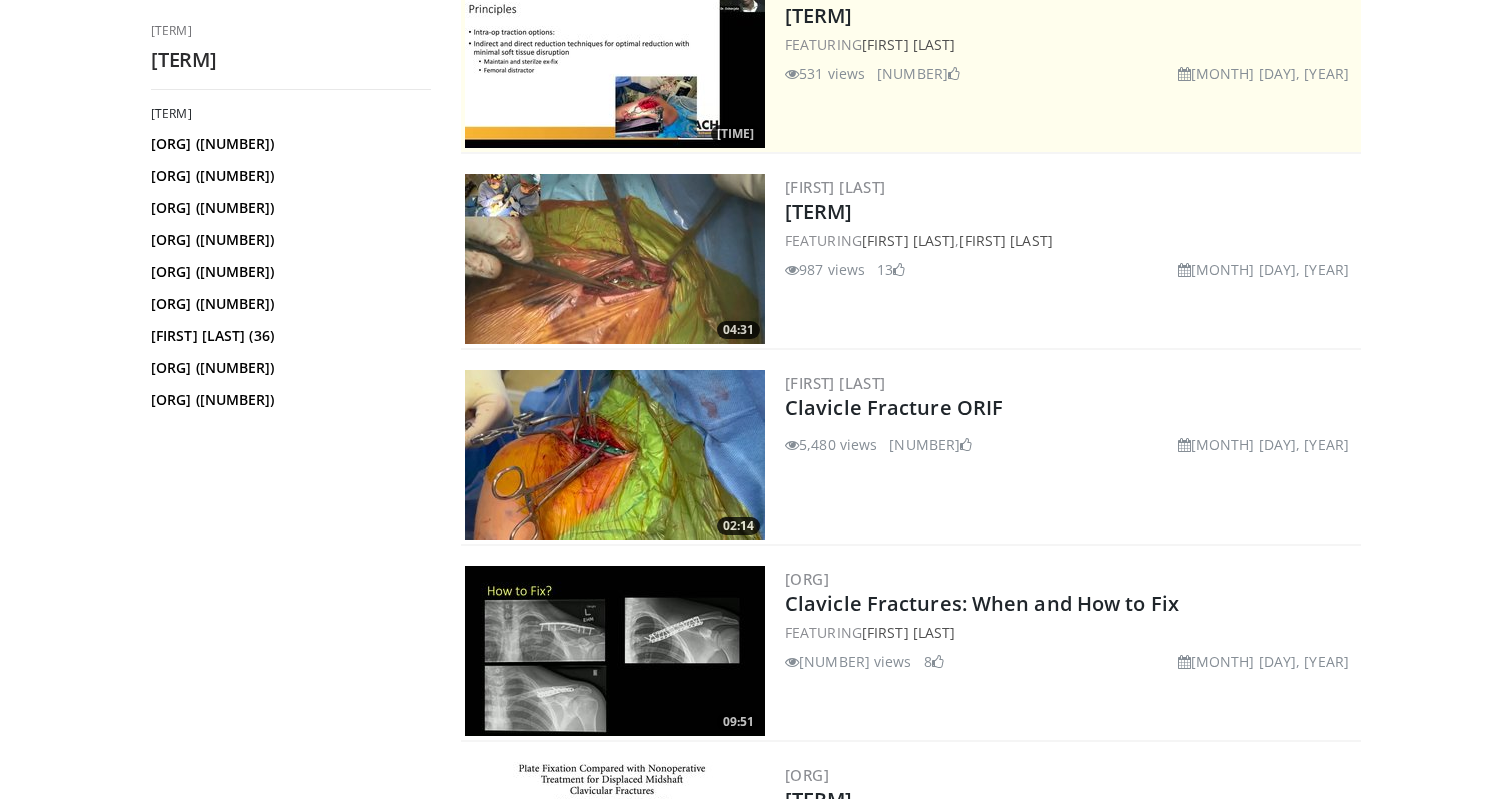 click at bounding box center [615, 455] 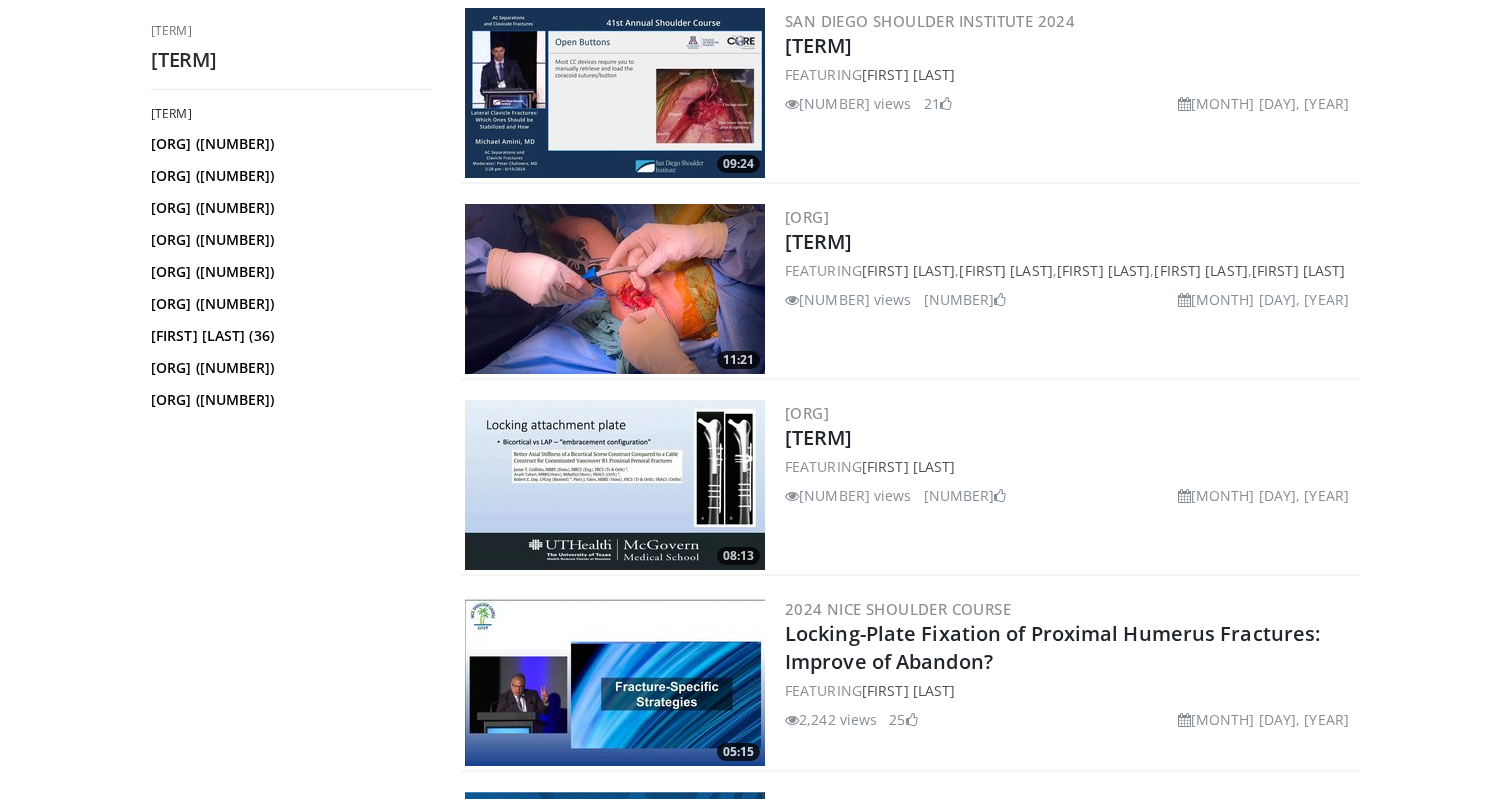 scroll, scrollTop: 2397, scrollLeft: 0, axis: vertical 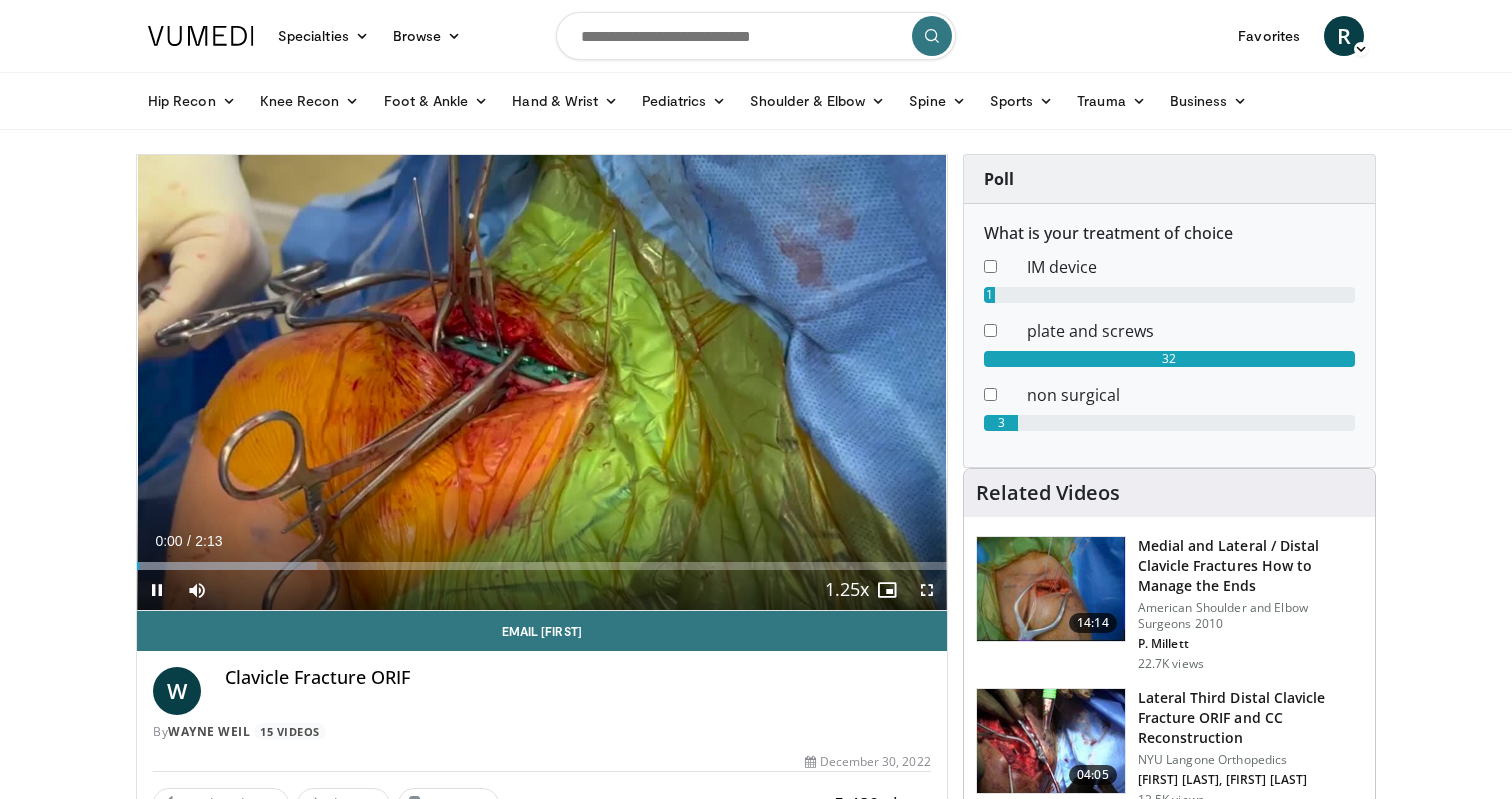 click at bounding box center [927, 590] 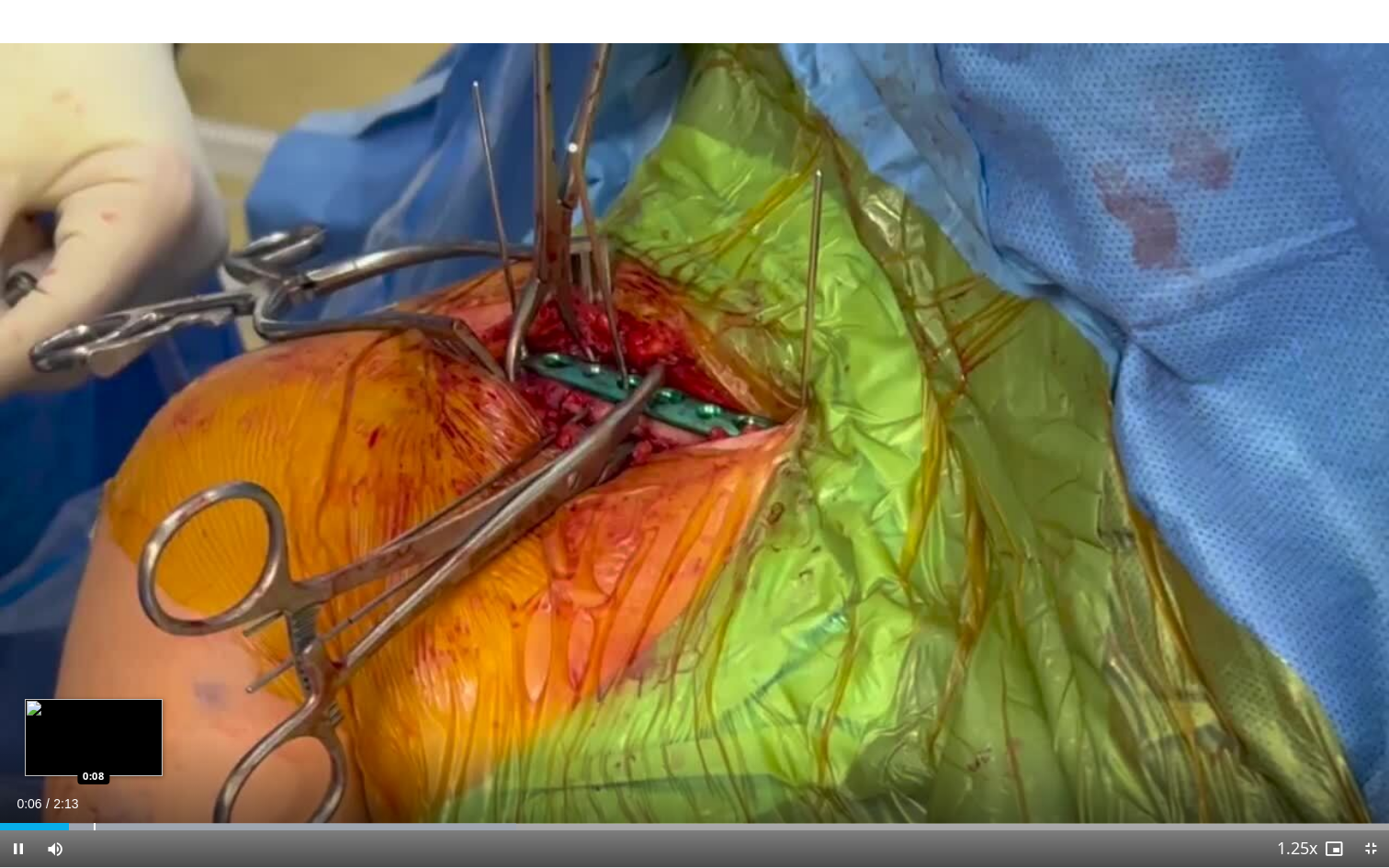 click on "**********" at bounding box center (694, 434) 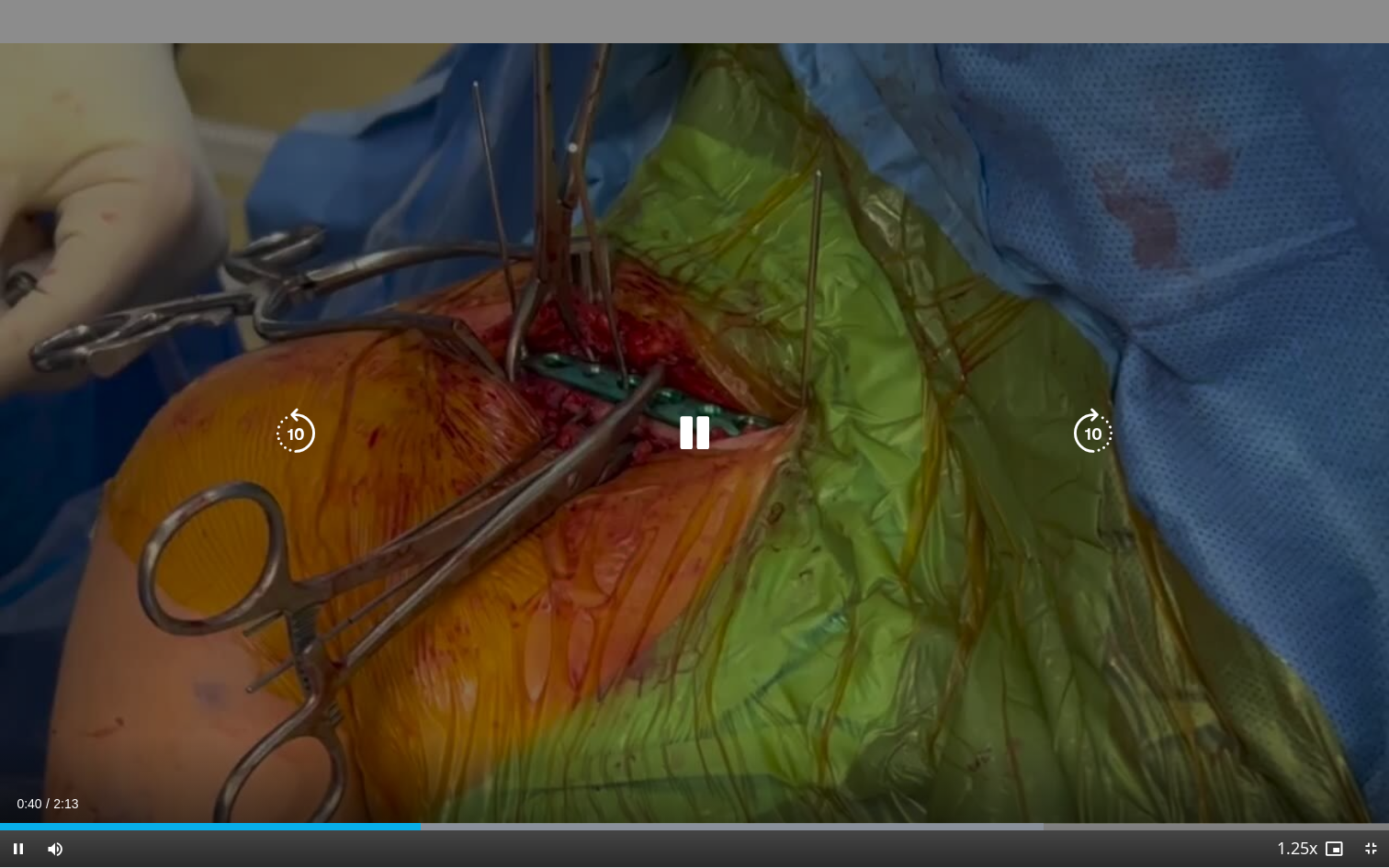 click at bounding box center [694, 434] 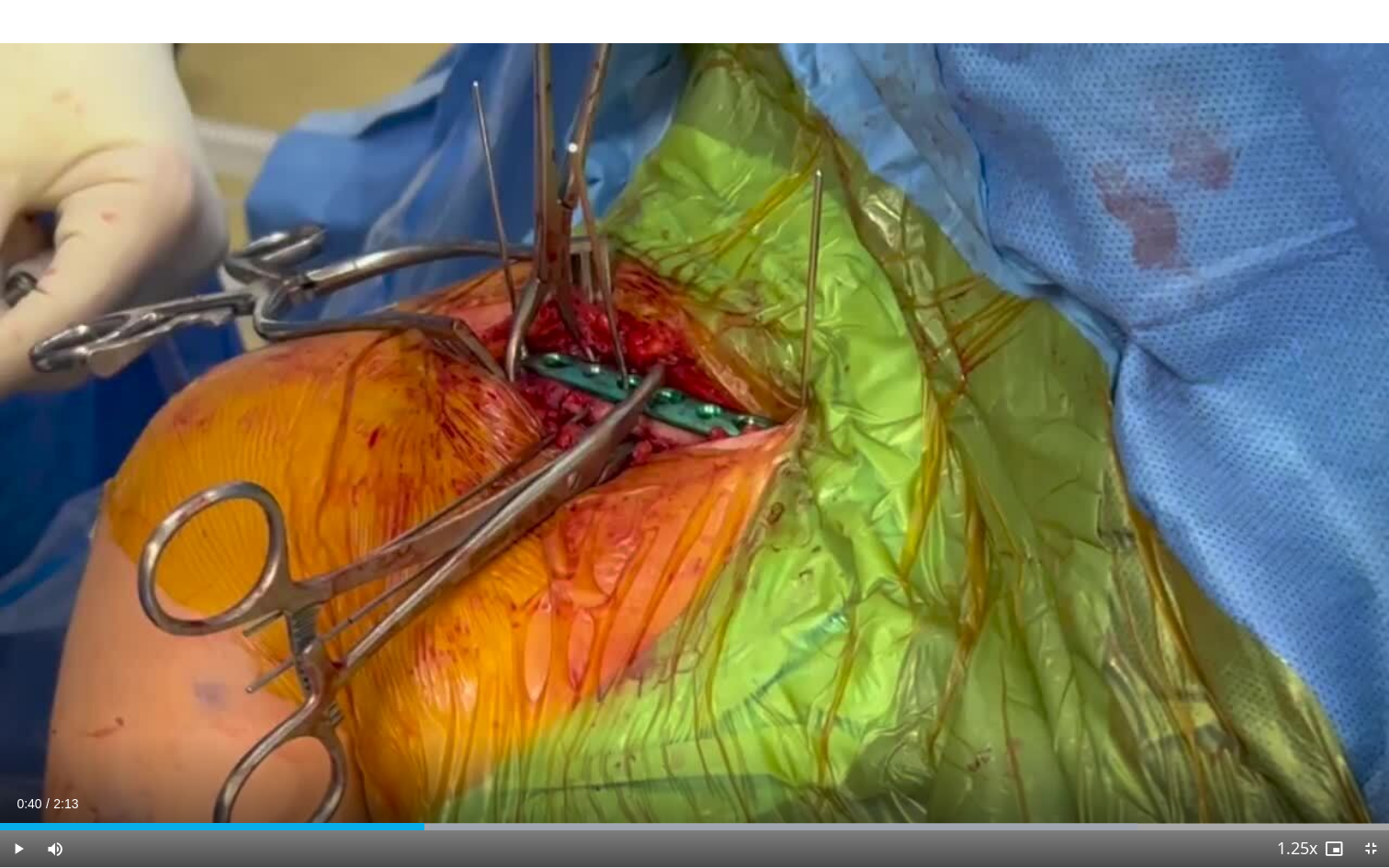 click on "10 seconds
Tap to unmute" at bounding box center [694, 434] 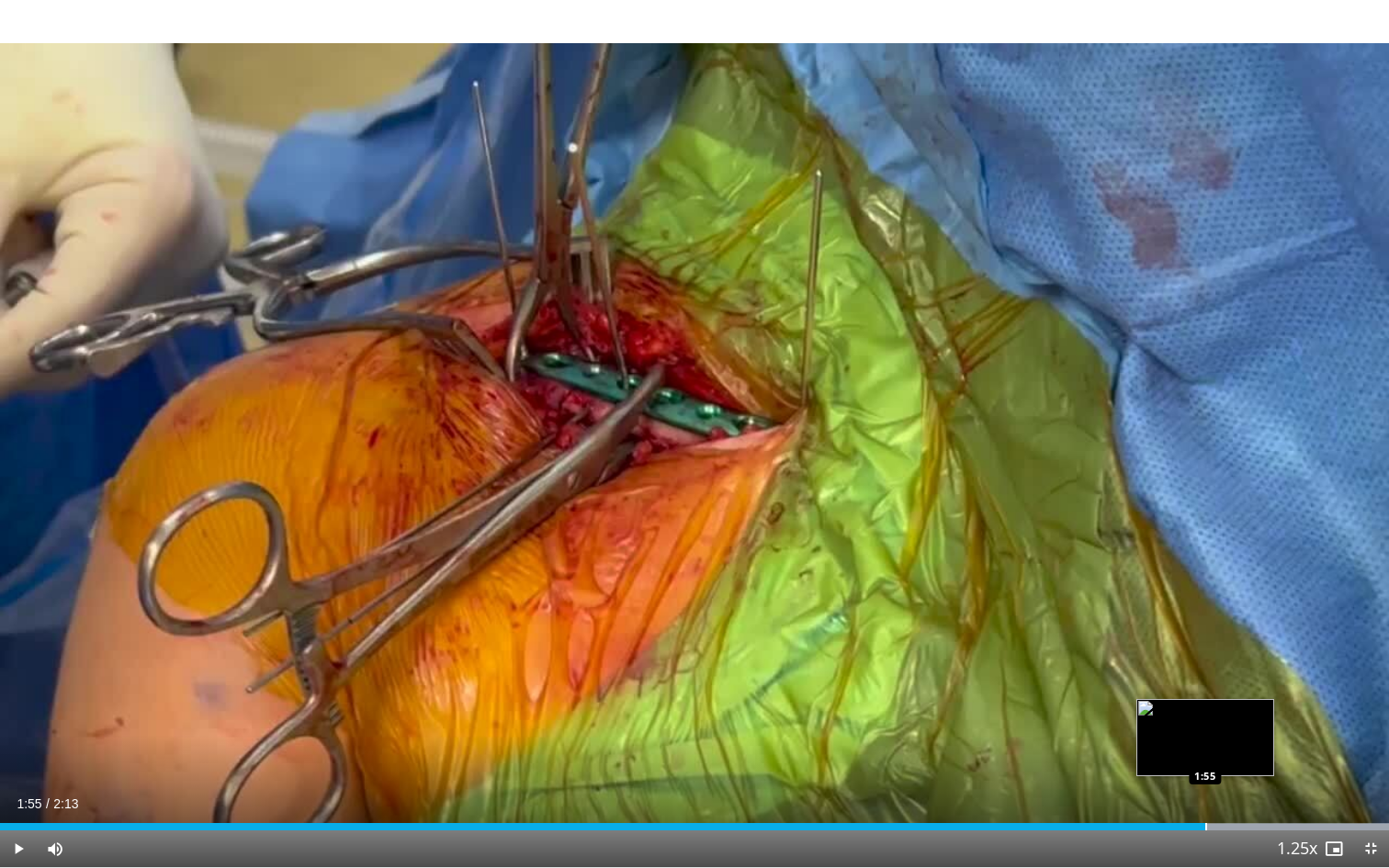 click on "Loaded :  100.00% 1:55 1:55" at bounding box center [694, 821] 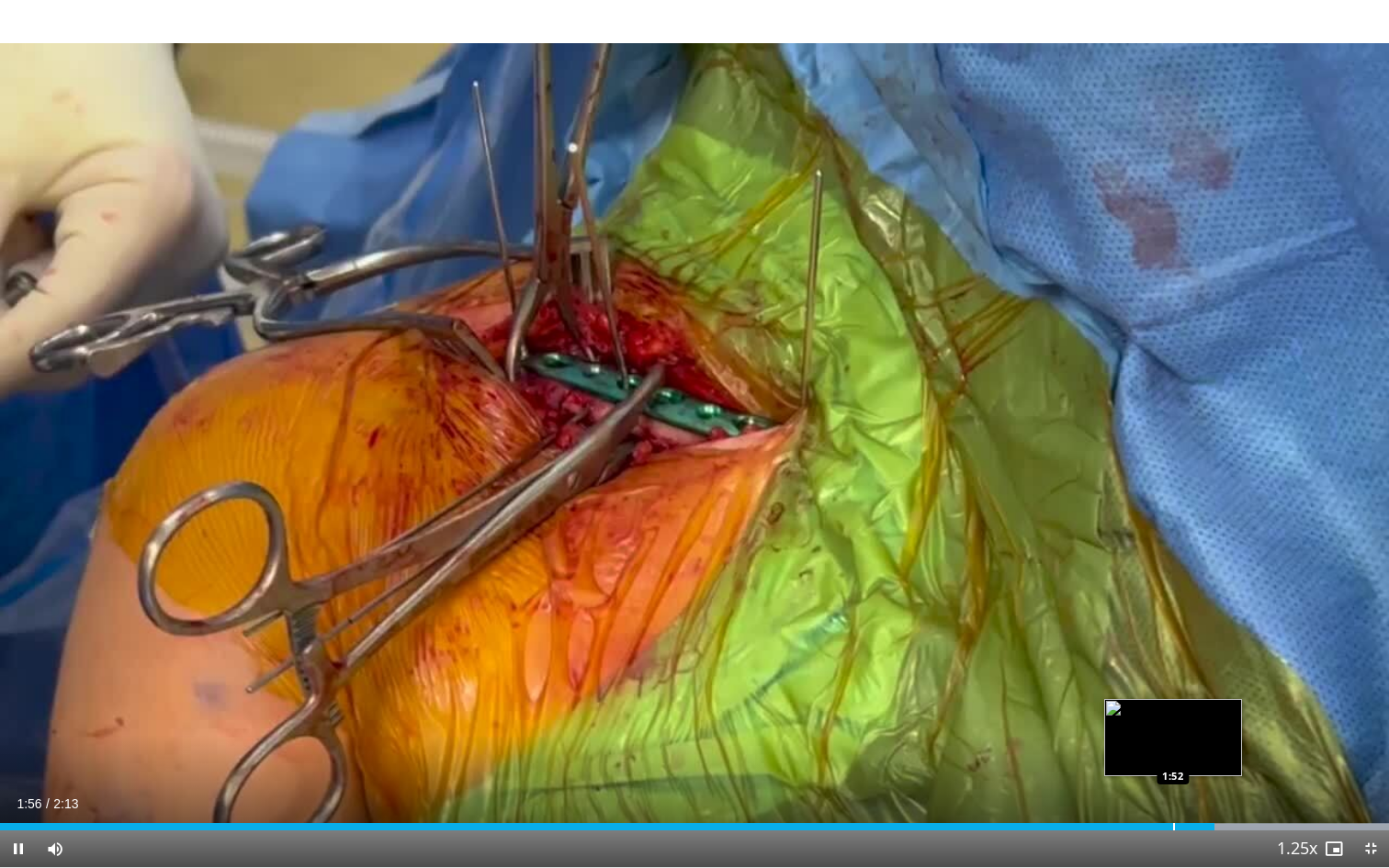 click at bounding box center (1174, 827) 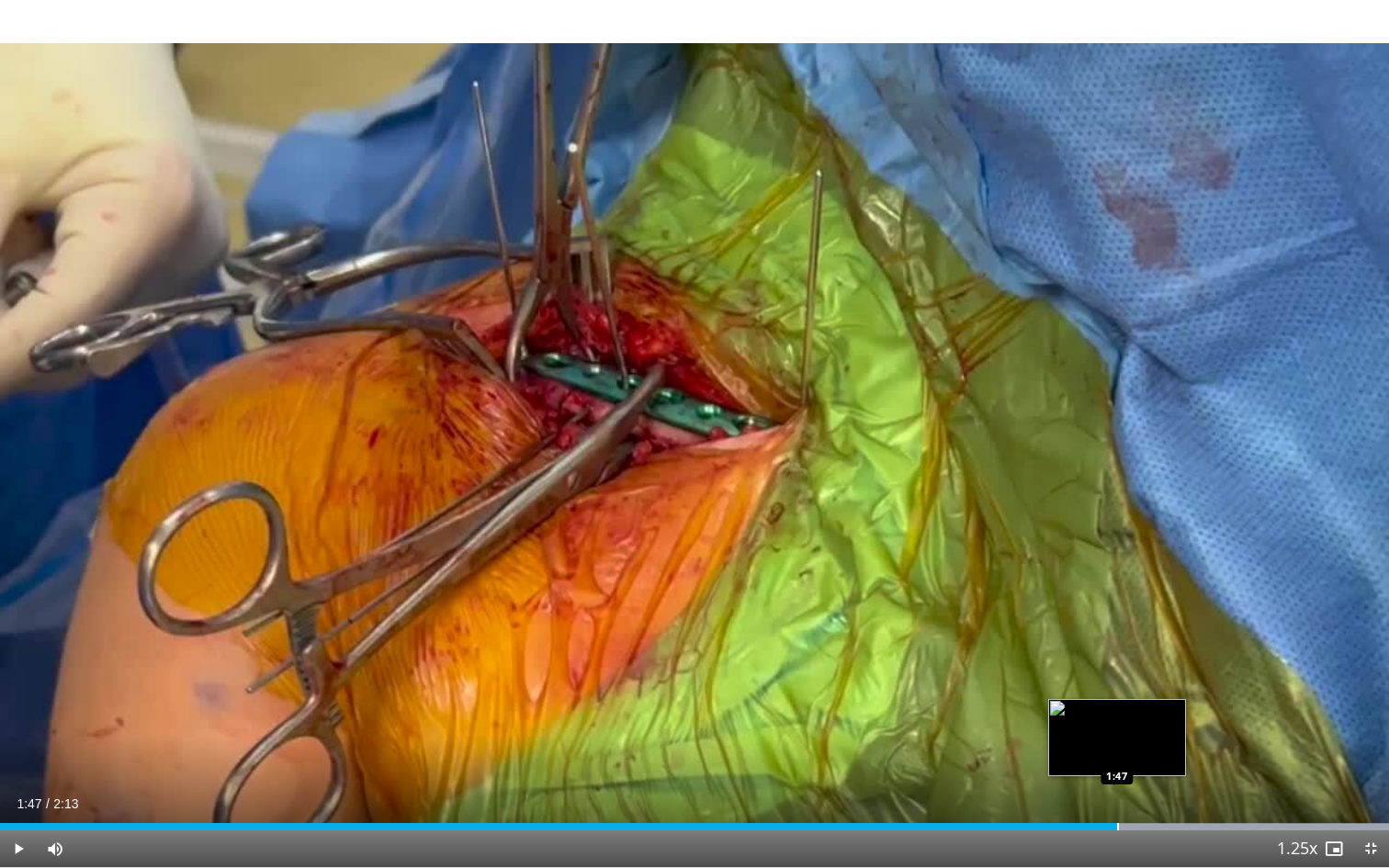 click on "Loaded :  100.00% 1:47 1:47" at bounding box center (694, 827) 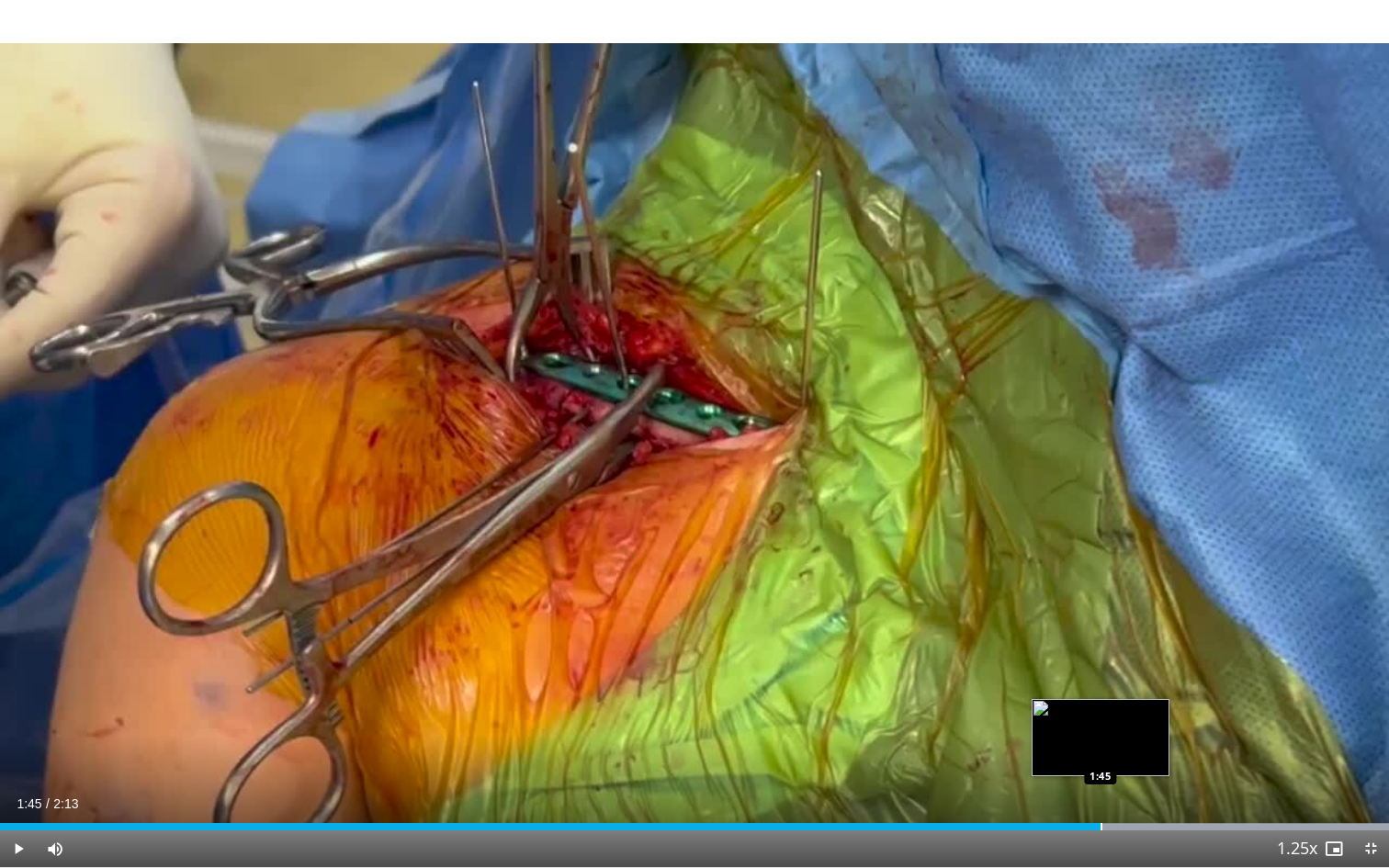 click at bounding box center [1101, 827] 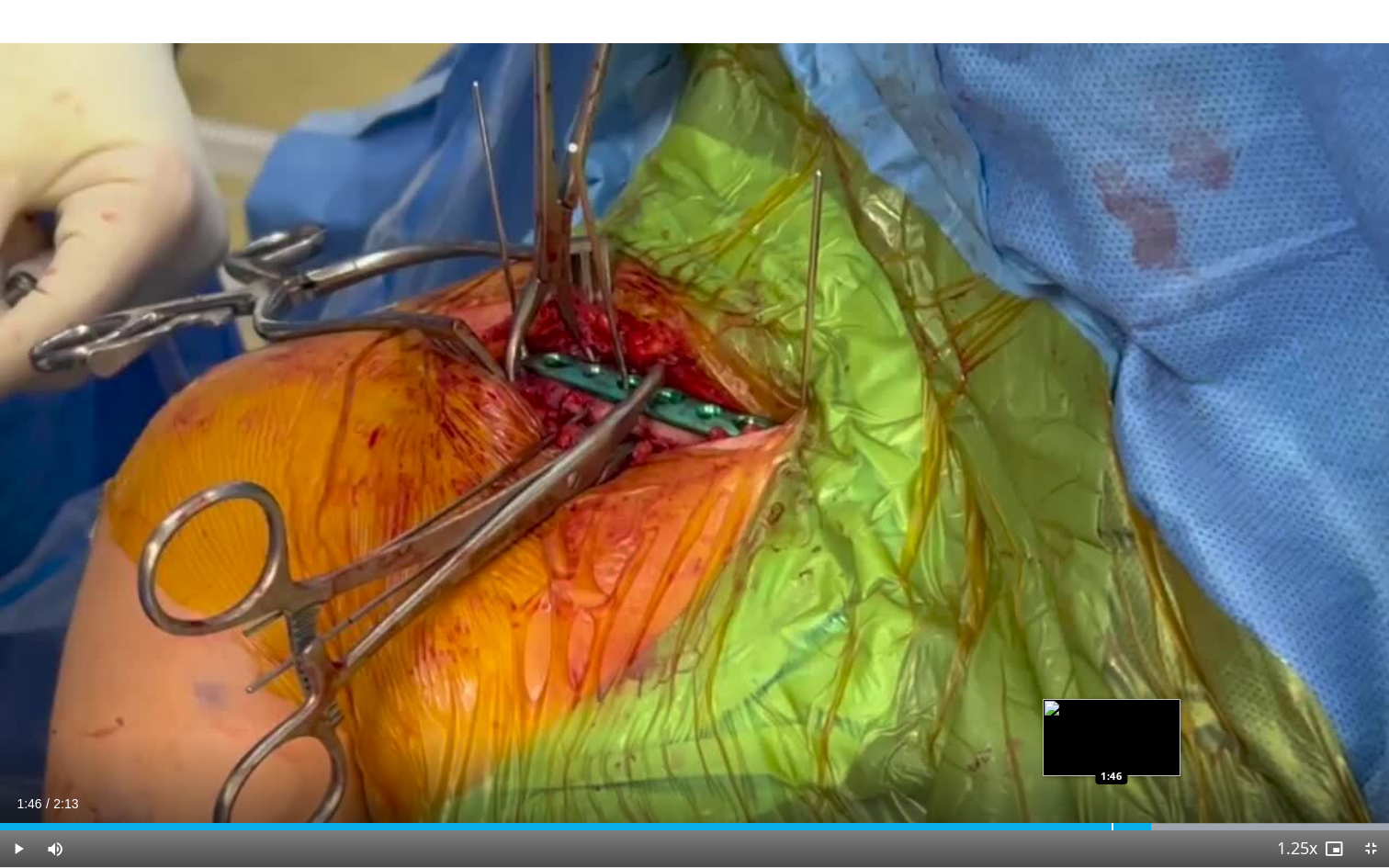 click on "Loaded :  100.00% 1:46 1:46" at bounding box center [694, 821] 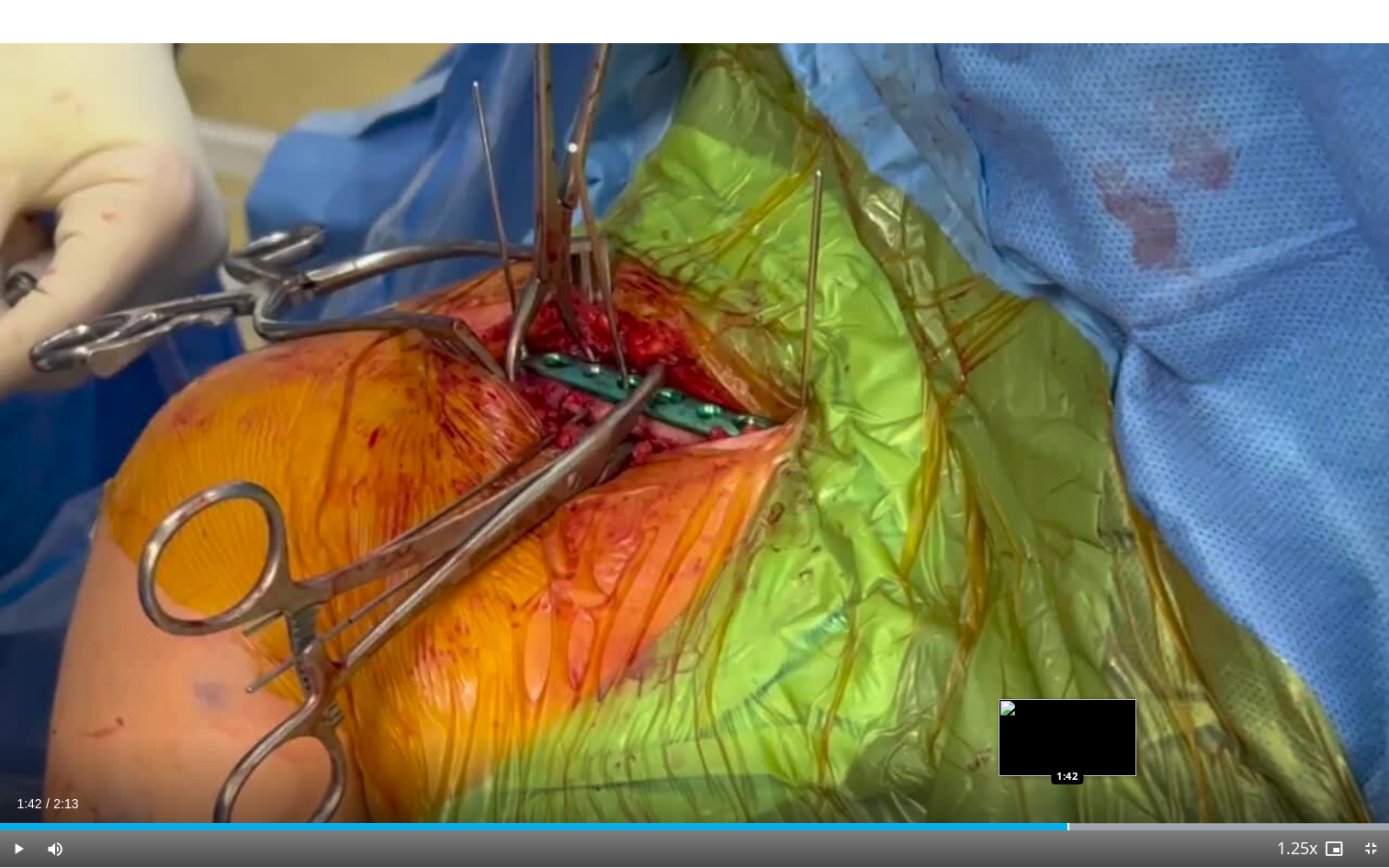 click at bounding box center (1068, 827) 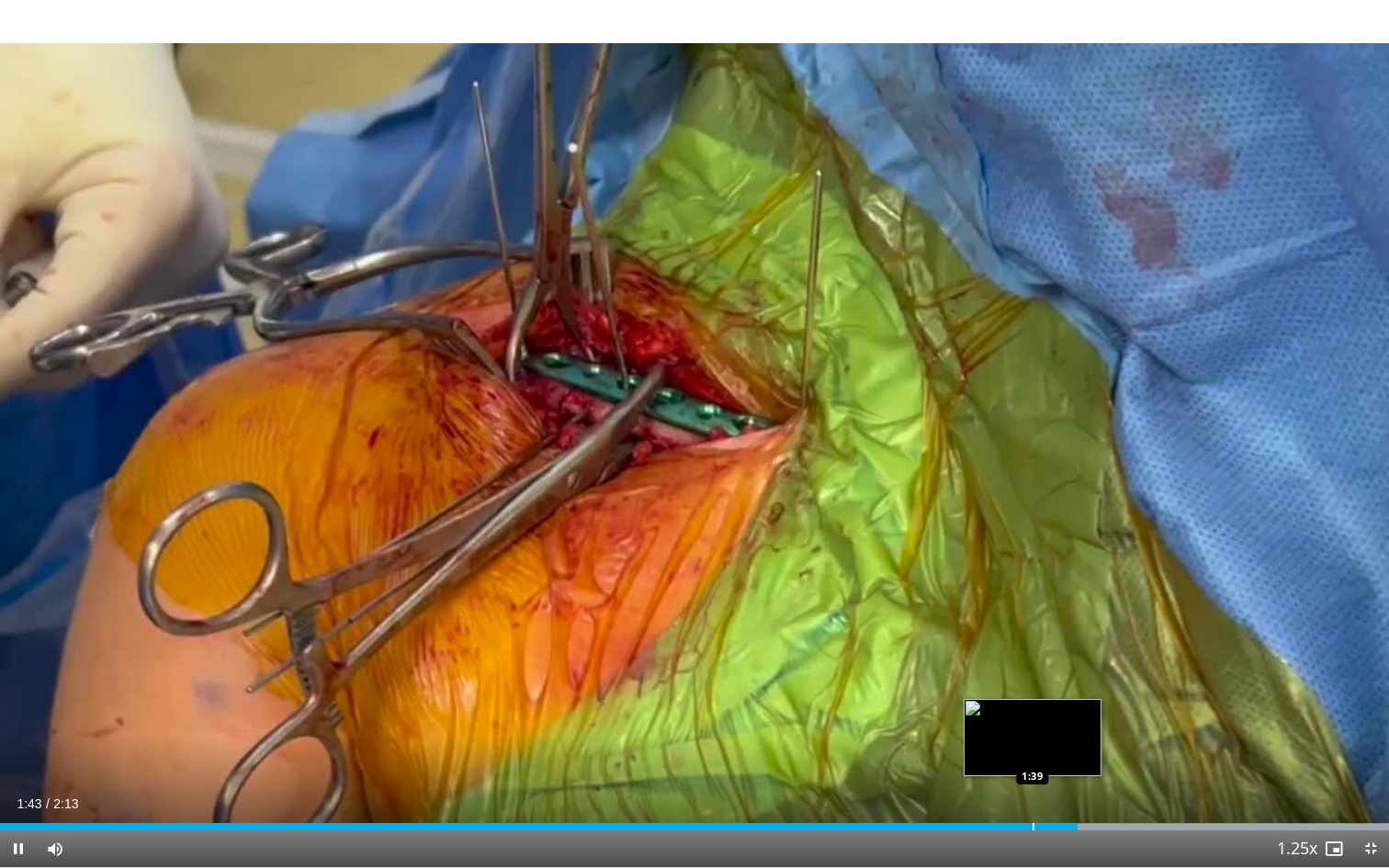 click at bounding box center [1033, 827] 